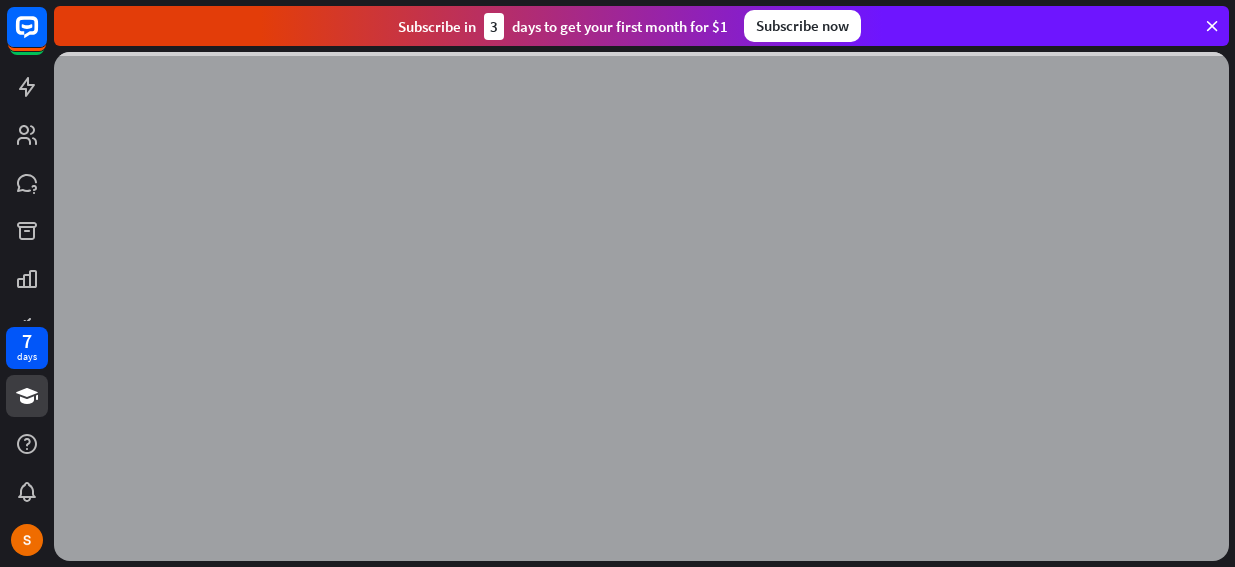 scroll, scrollTop: 0, scrollLeft: 0, axis: both 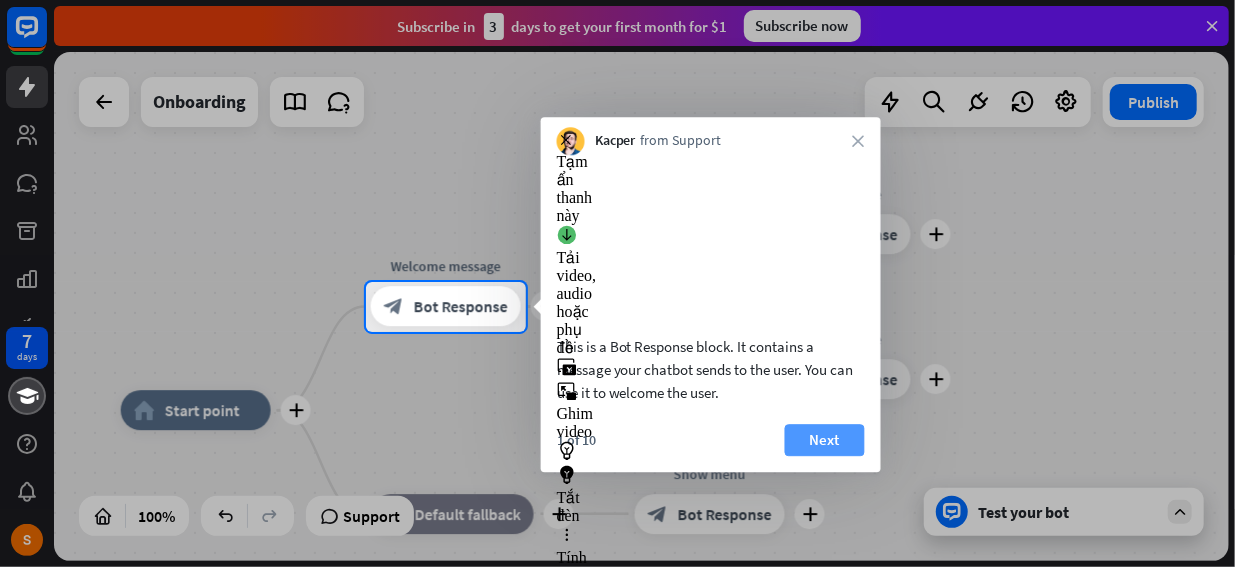 click on "Next" at bounding box center (825, 440) 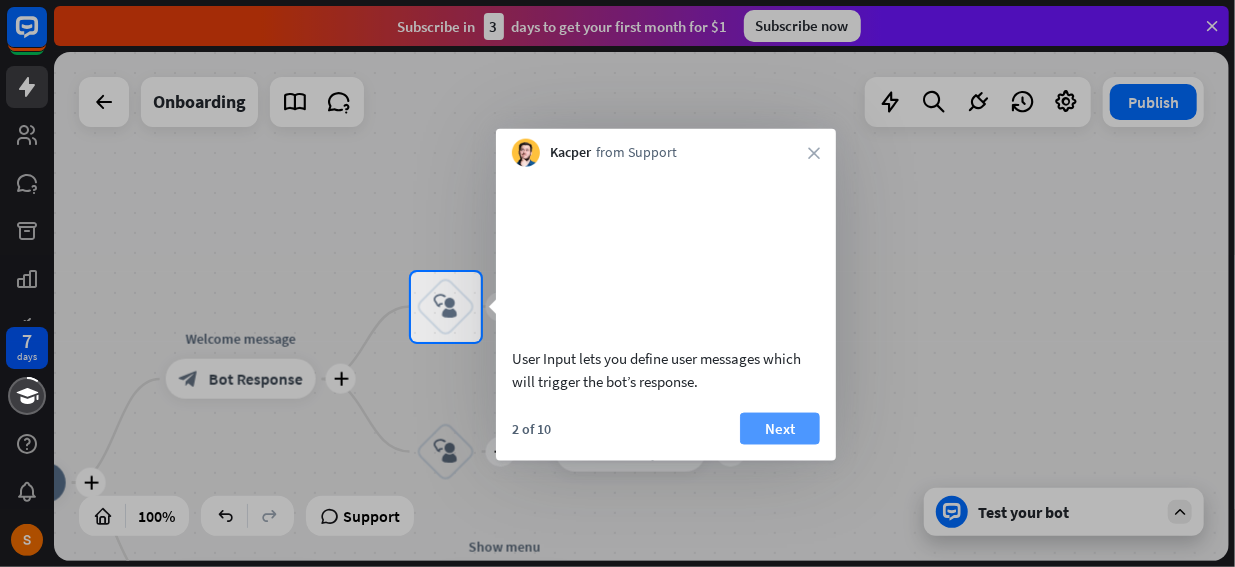click on "Next" at bounding box center [780, 428] 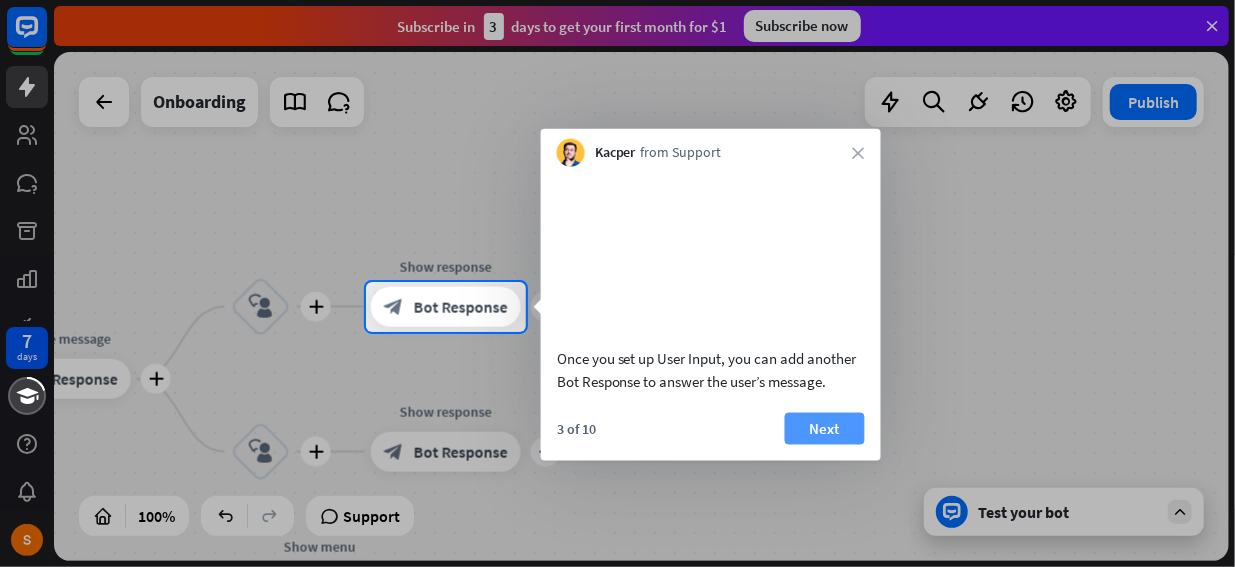 click on "Next" at bounding box center [825, 428] 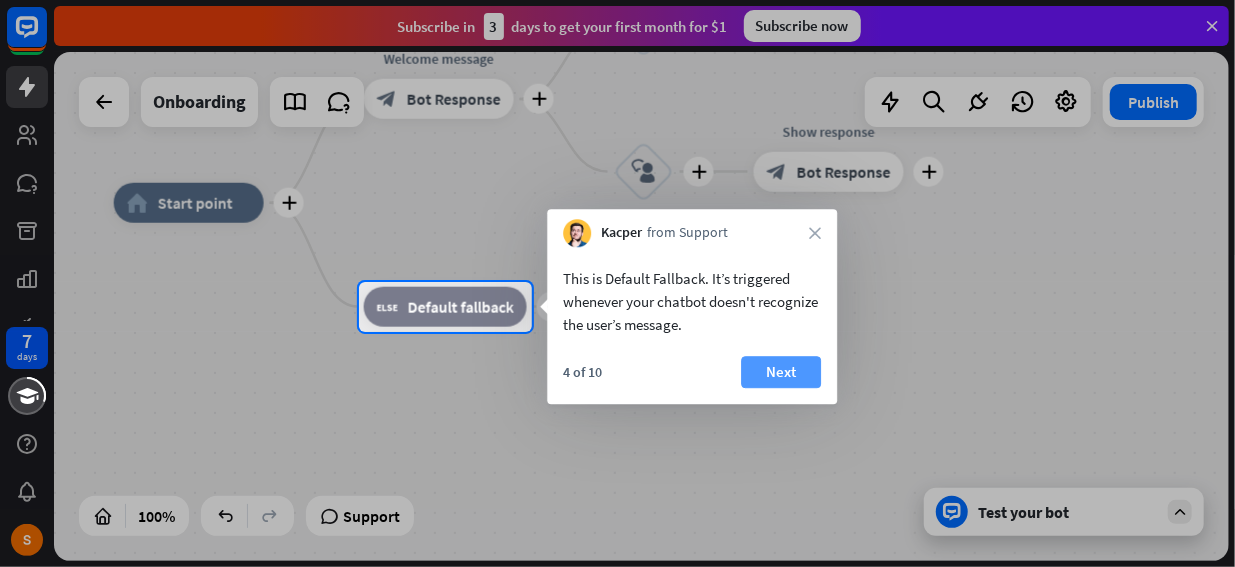 click on "Next" at bounding box center (781, 372) 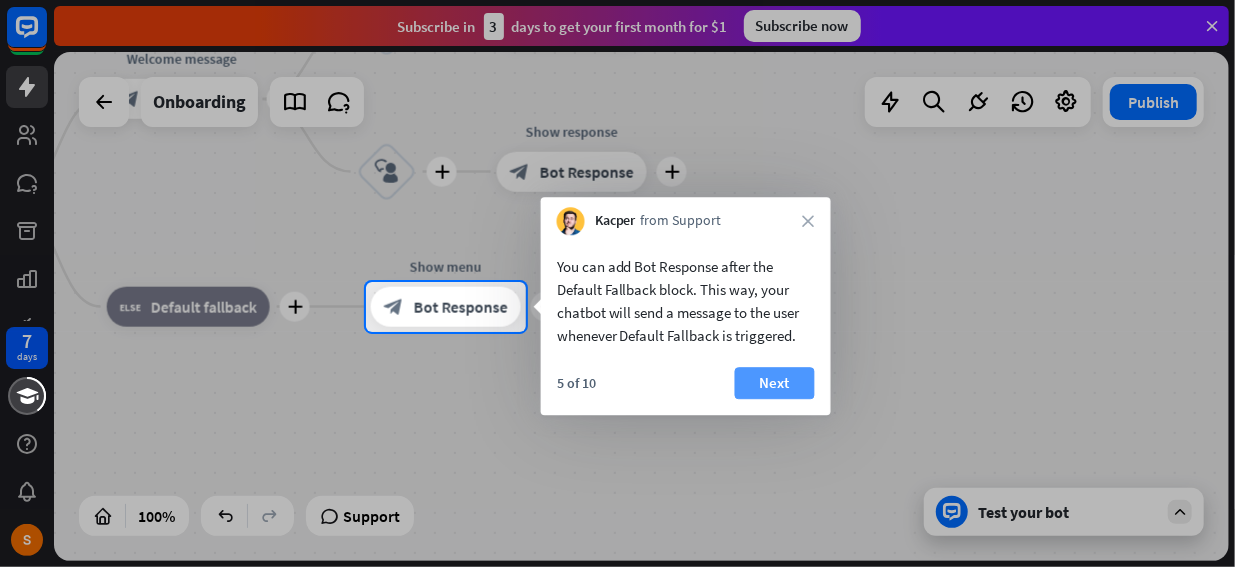 click on "Next" at bounding box center [775, 383] 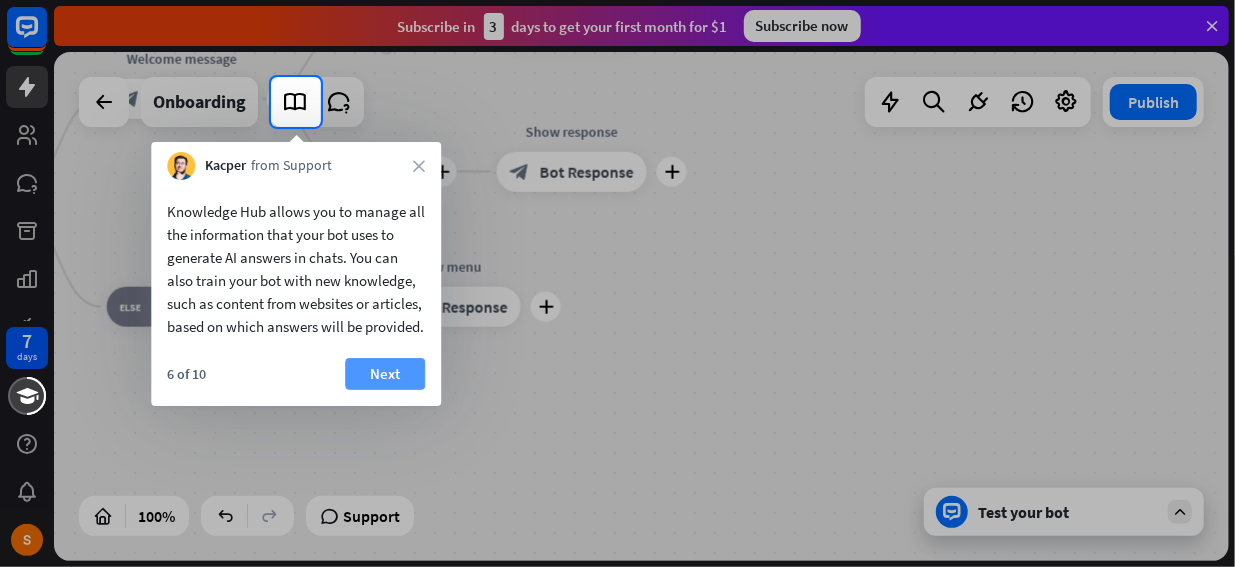 click on "Next" at bounding box center (385, 374) 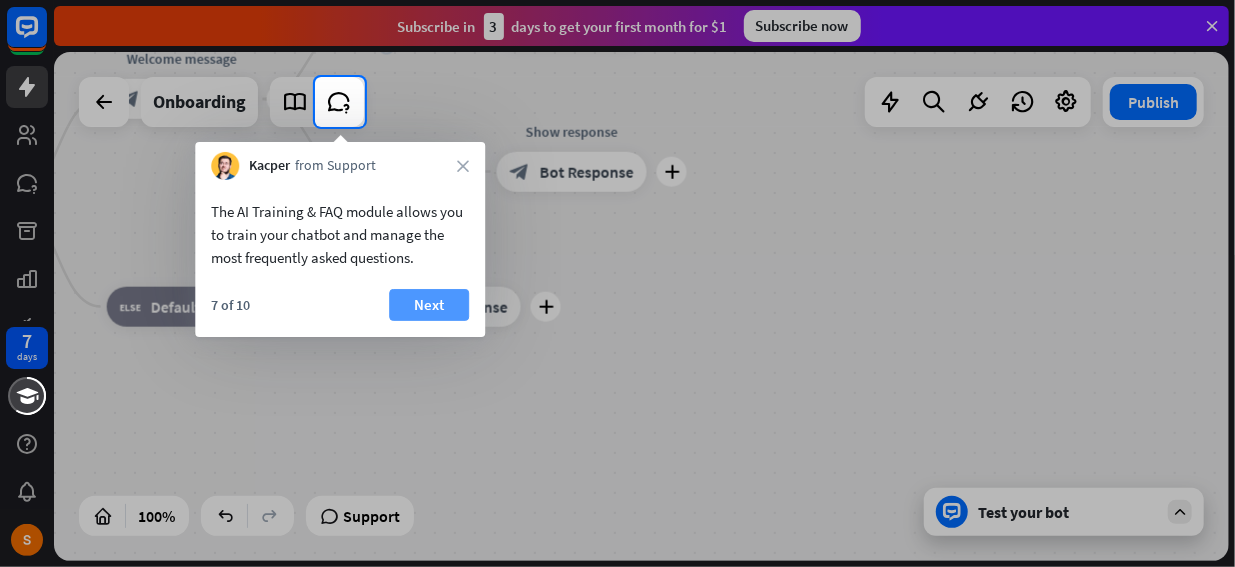 click on "Next" at bounding box center (429, 305) 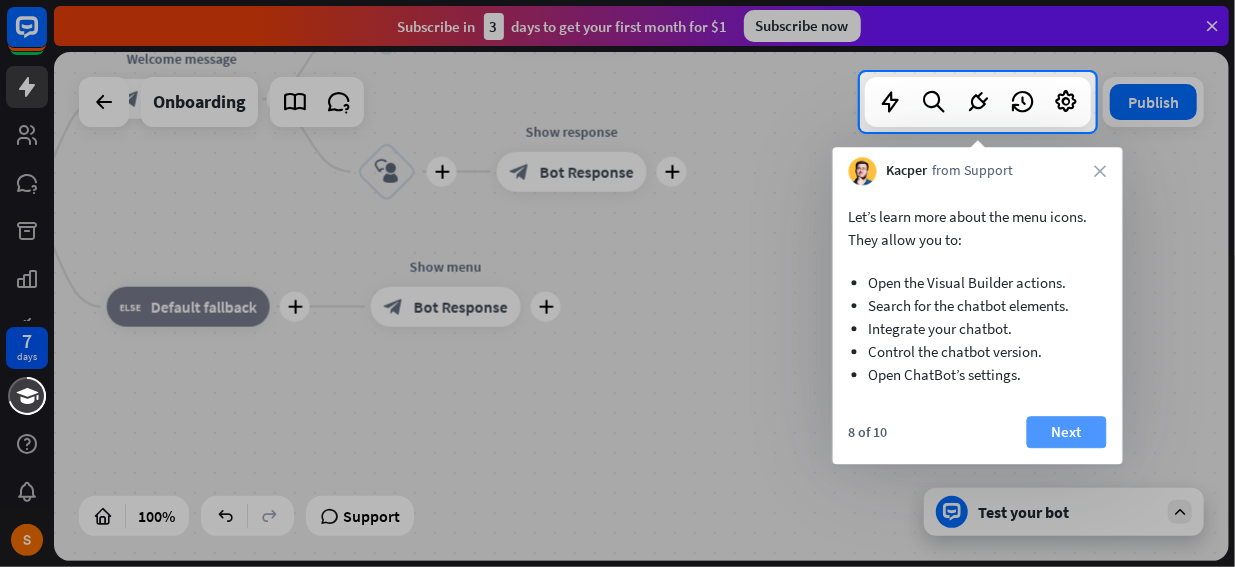 click on "Next" at bounding box center [1067, 432] 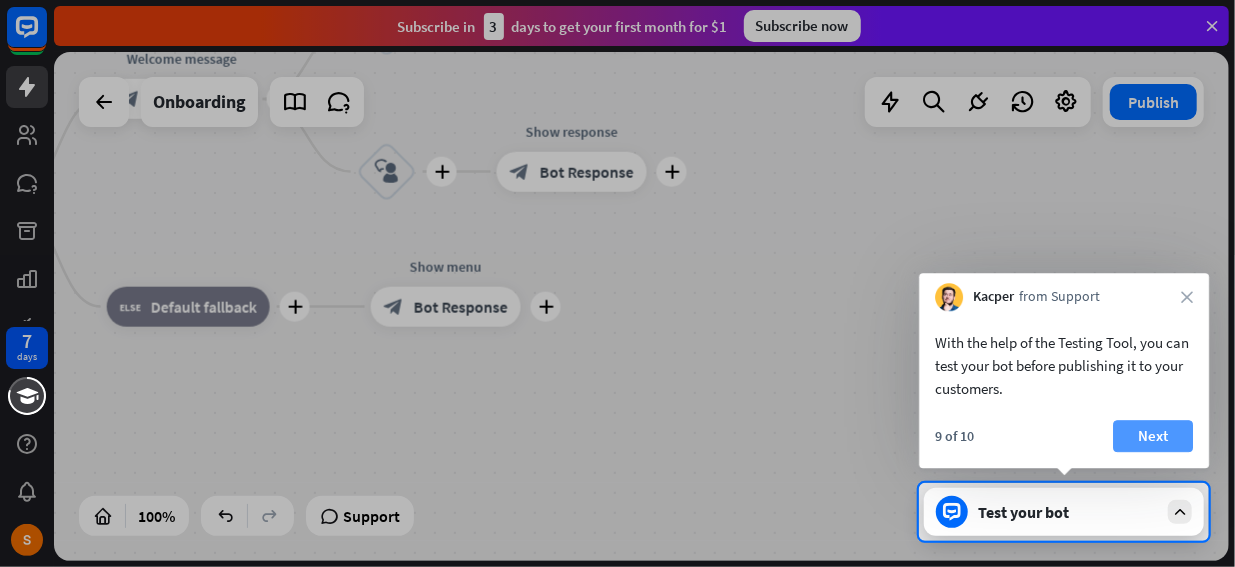 click on "Next" at bounding box center (1153, 436) 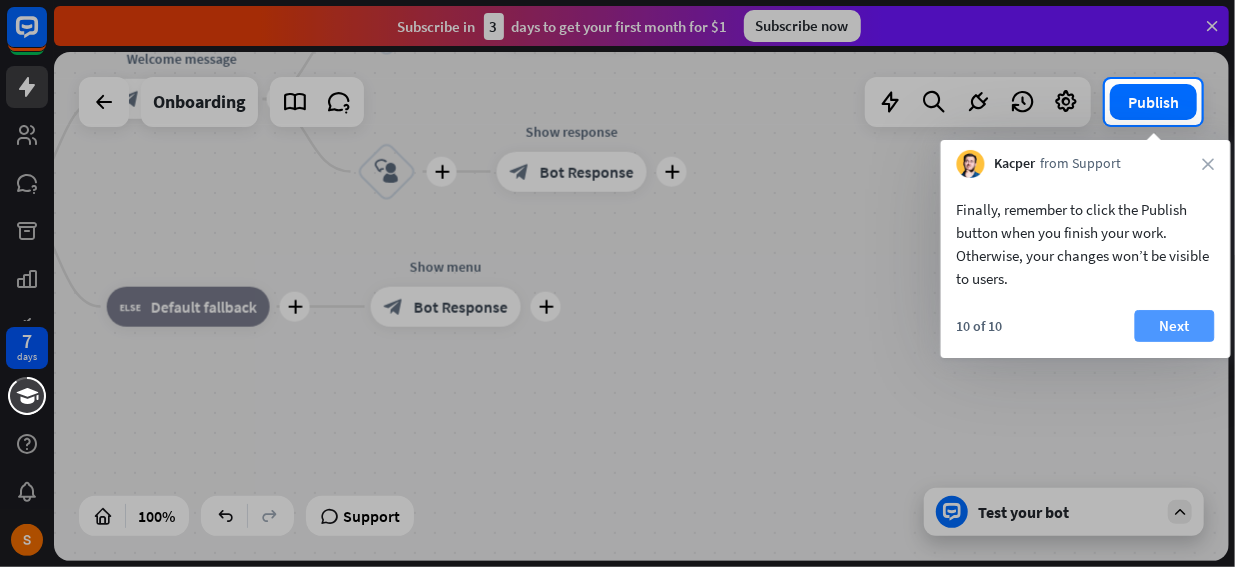 click on "Next" at bounding box center [1175, 326] 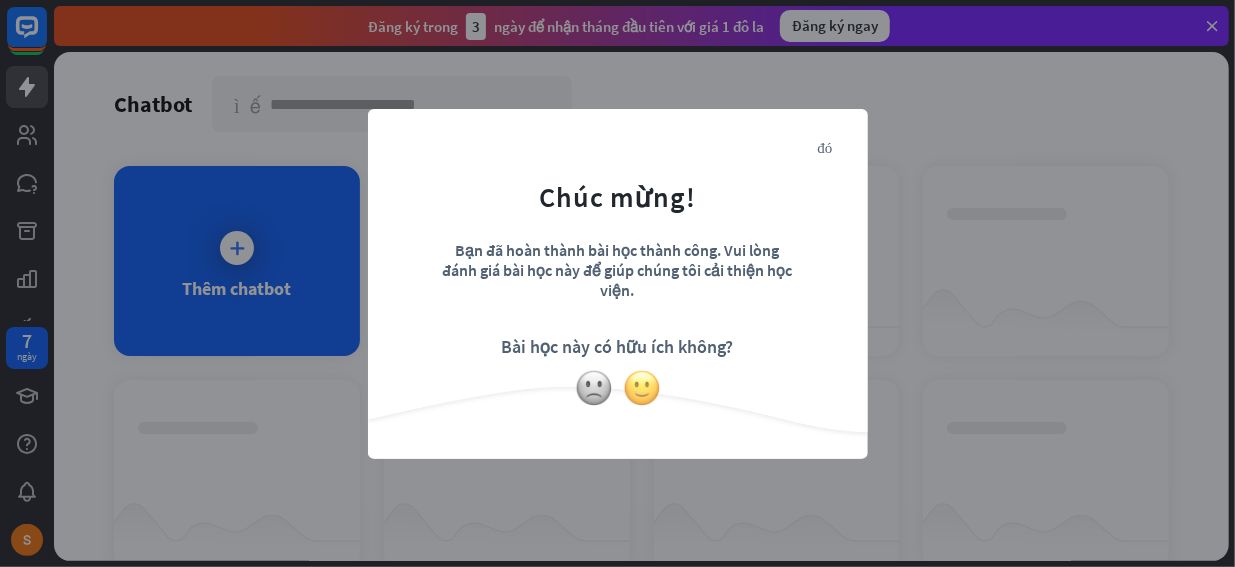 click at bounding box center (642, 388) 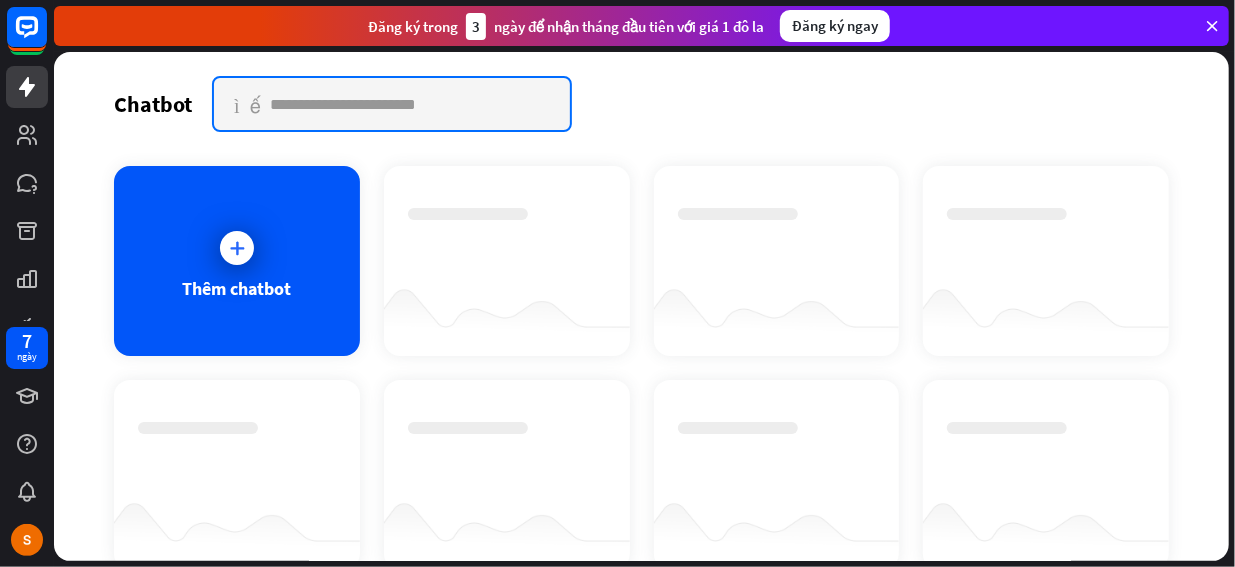 click at bounding box center [392, 104] 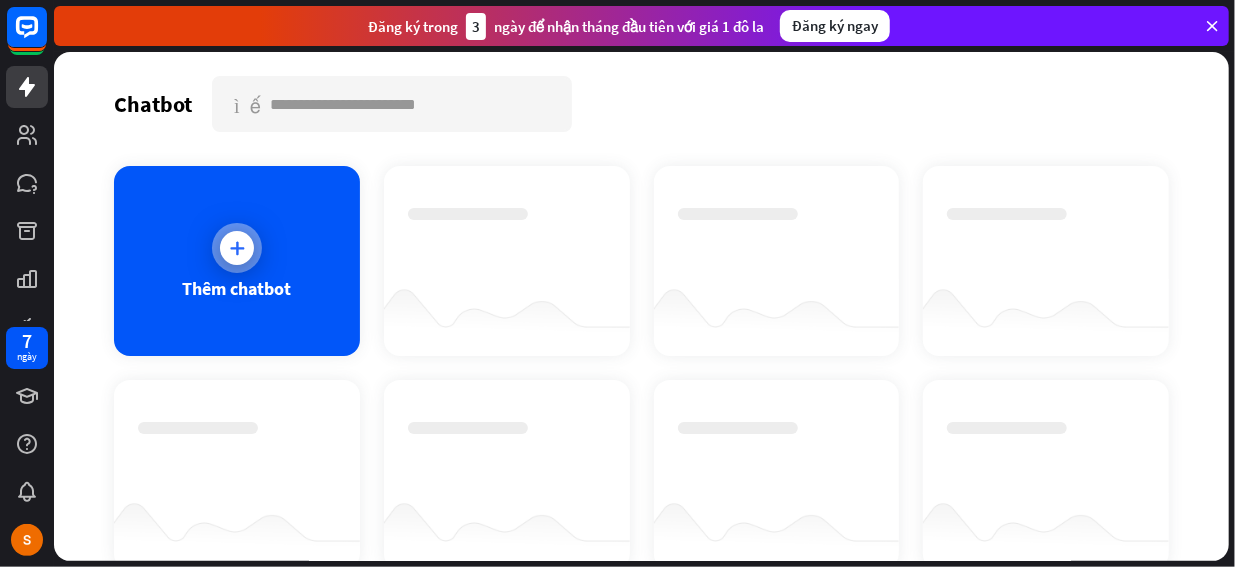 click at bounding box center (237, 248) 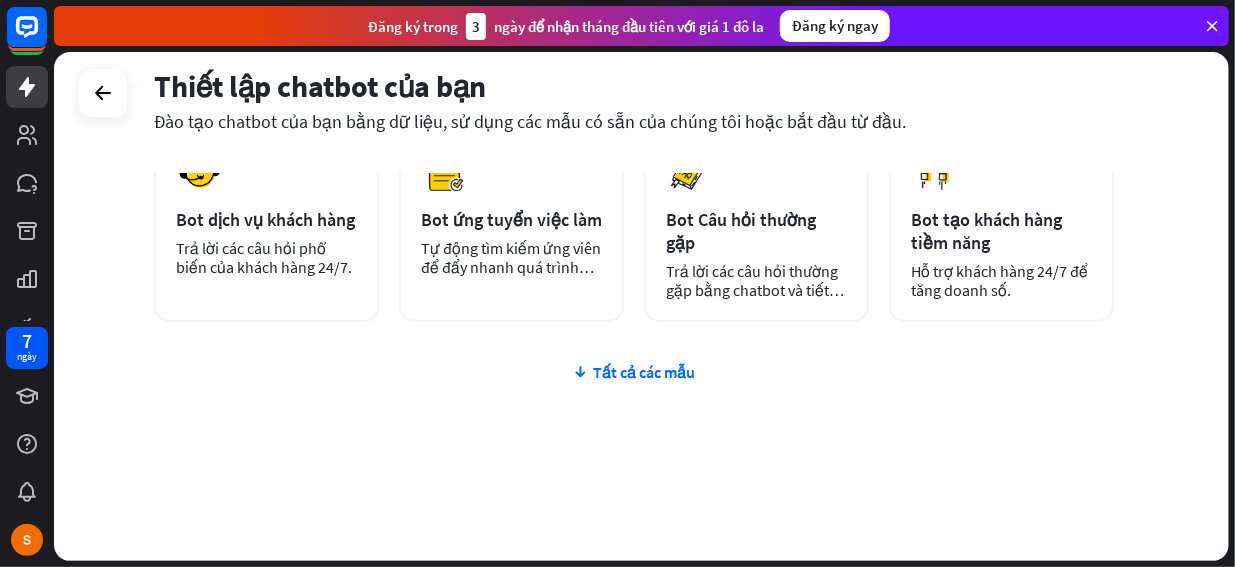 scroll, scrollTop: 0, scrollLeft: 0, axis: both 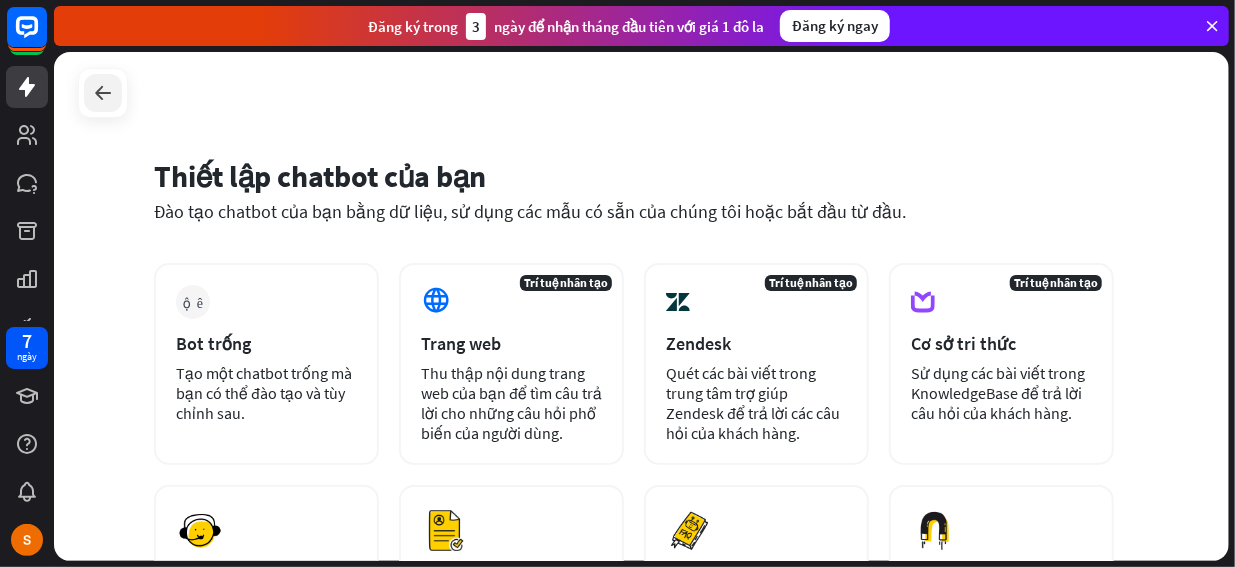 click at bounding box center (103, 93) 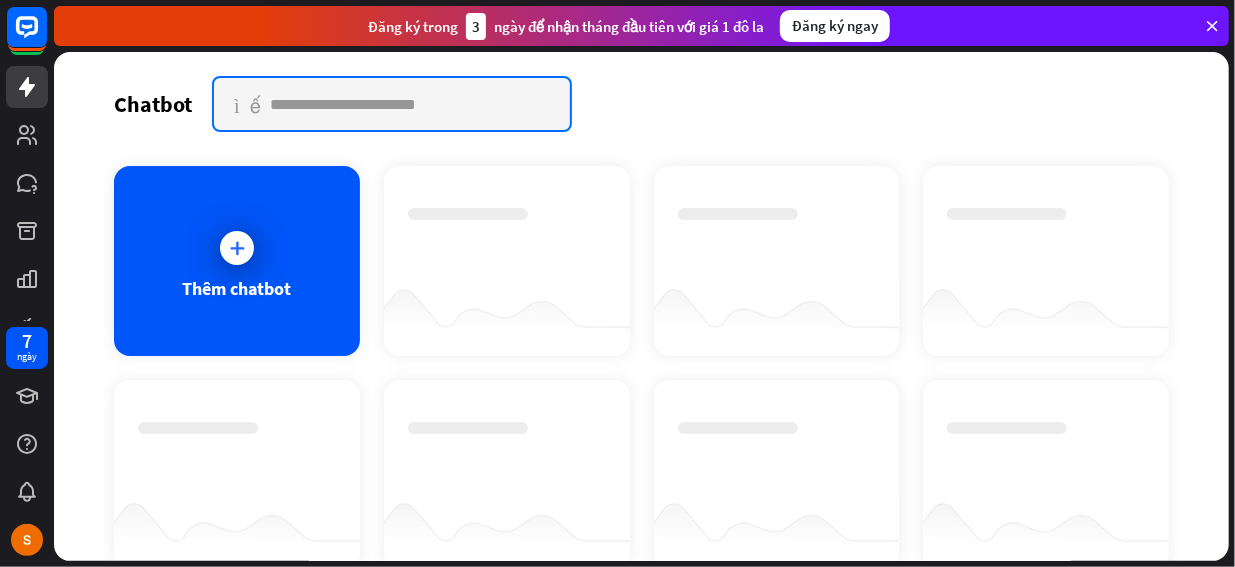 click at bounding box center [392, 104] 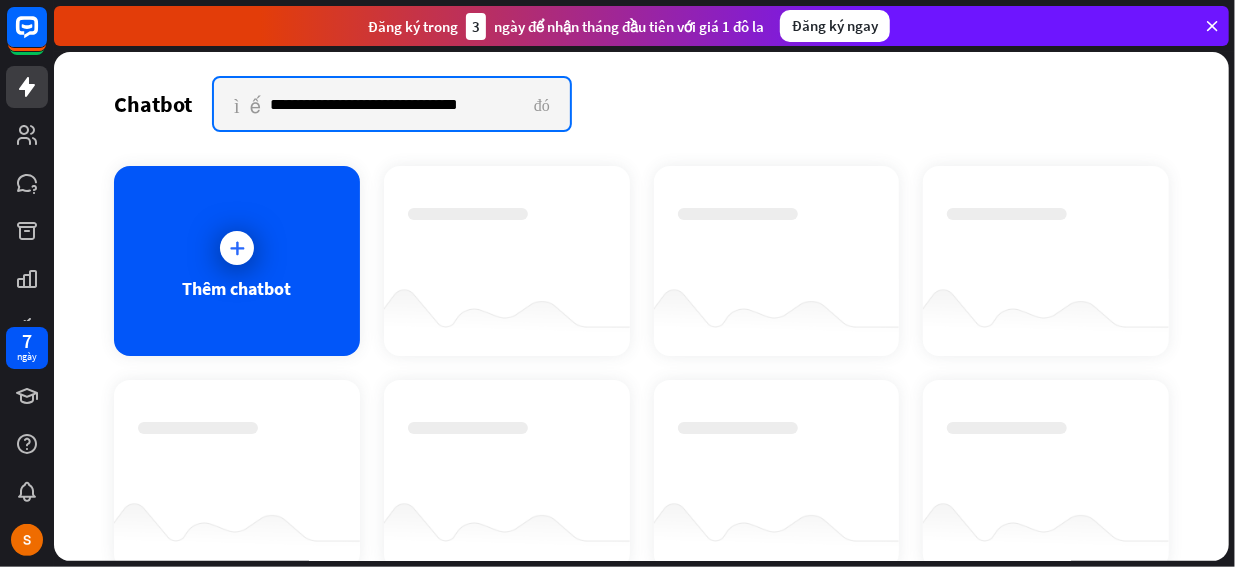 type on "**********" 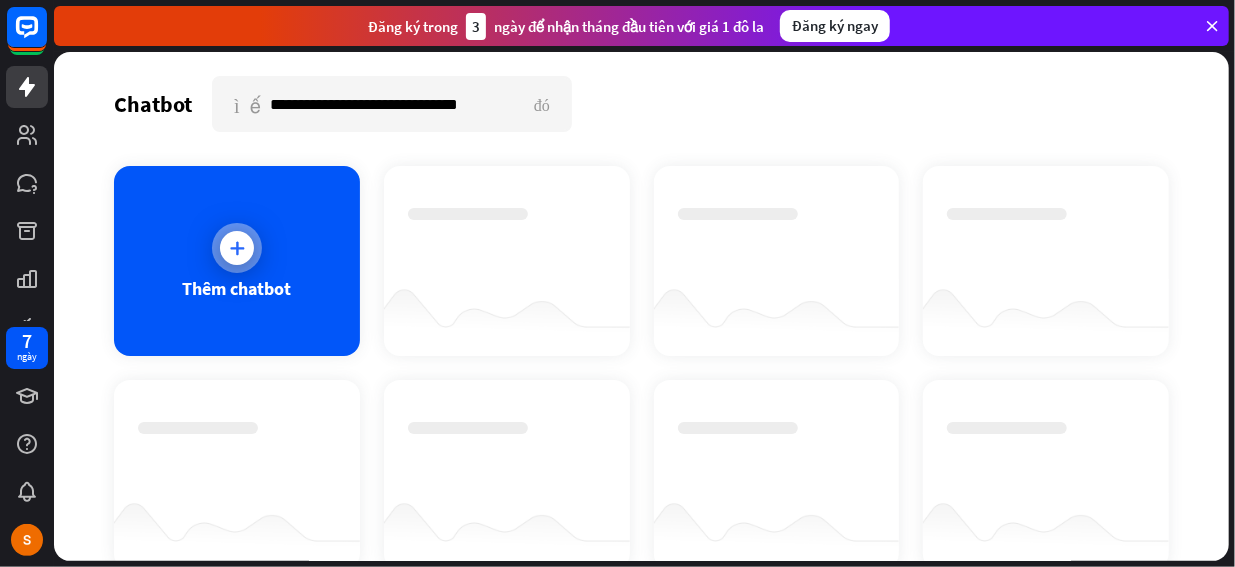 drag, startPoint x: 480, startPoint y: 27, endPoint x: 259, endPoint y: 243, distance: 309.02588 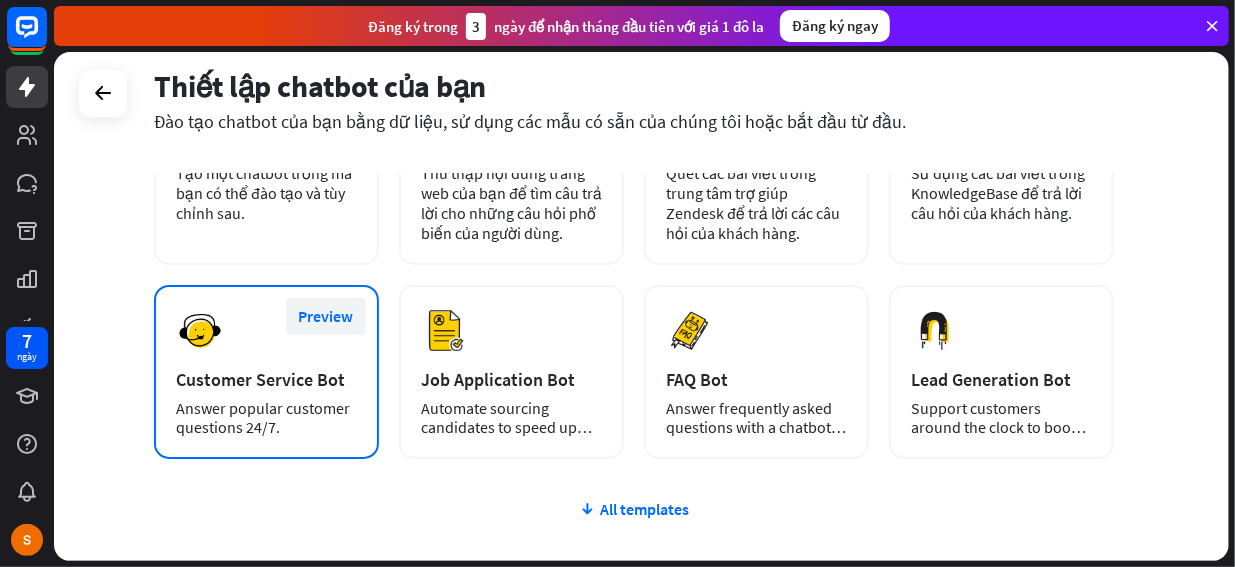 scroll, scrollTop: 300, scrollLeft: 0, axis: vertical 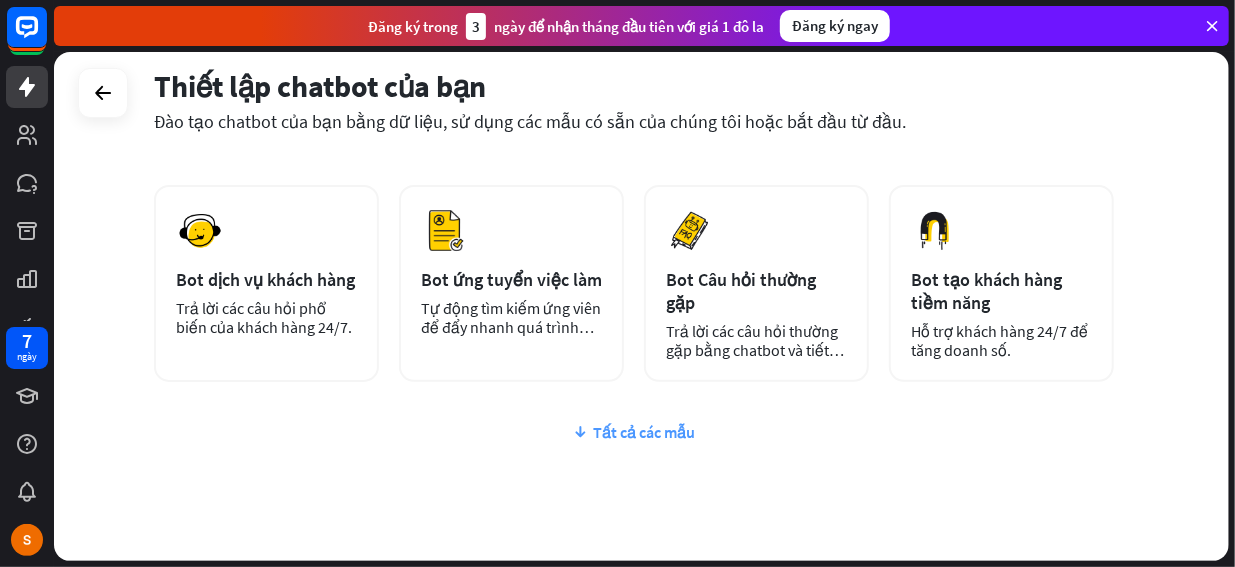click on "Tất cả các mẫu" at bounding box center [645, 432] 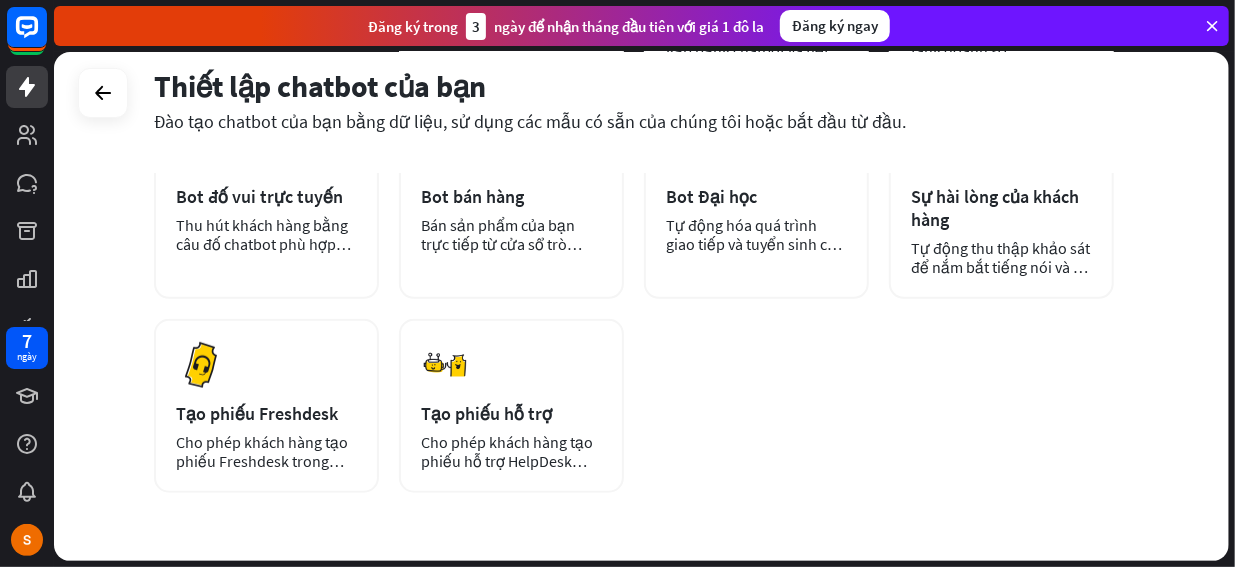 scroll, scrollTop: 500, scrollLeft: 0, axis: vertical 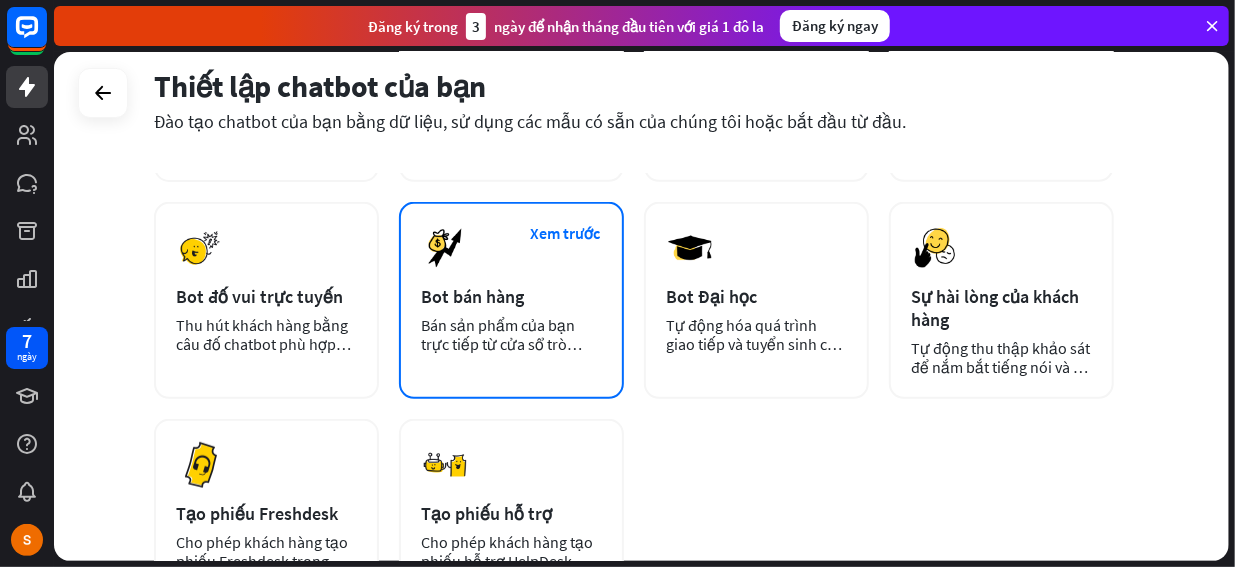 click on "Bán sản phẩm của bạn trực tiếp từ cửa sổ trò chuyện" at bounding box center [501, 344] 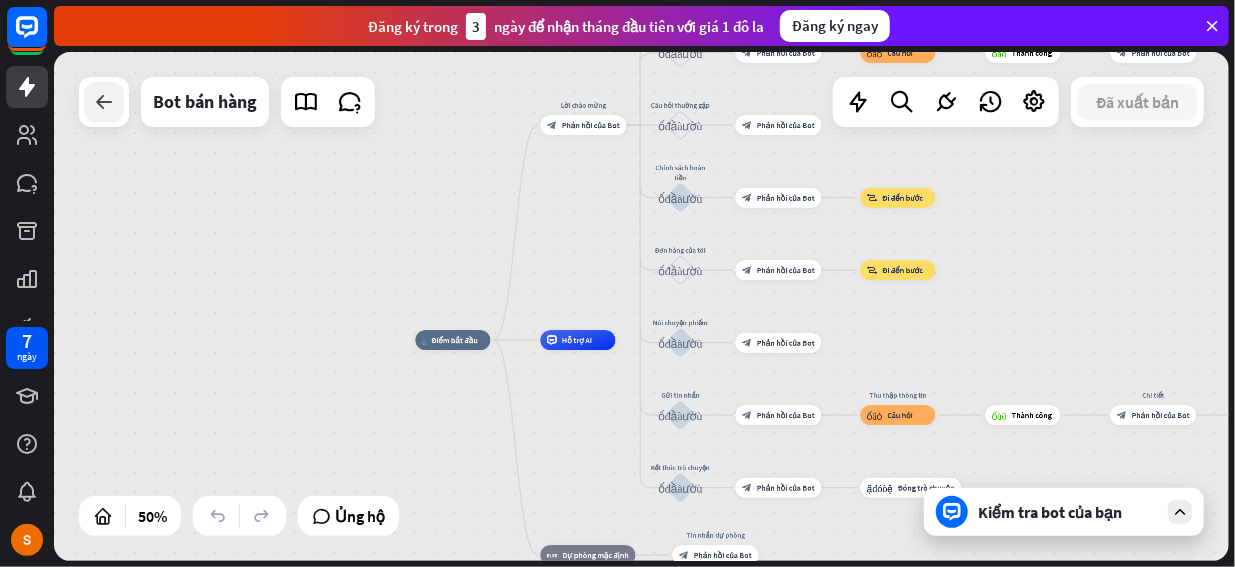 click at bounding box center [104, 102] 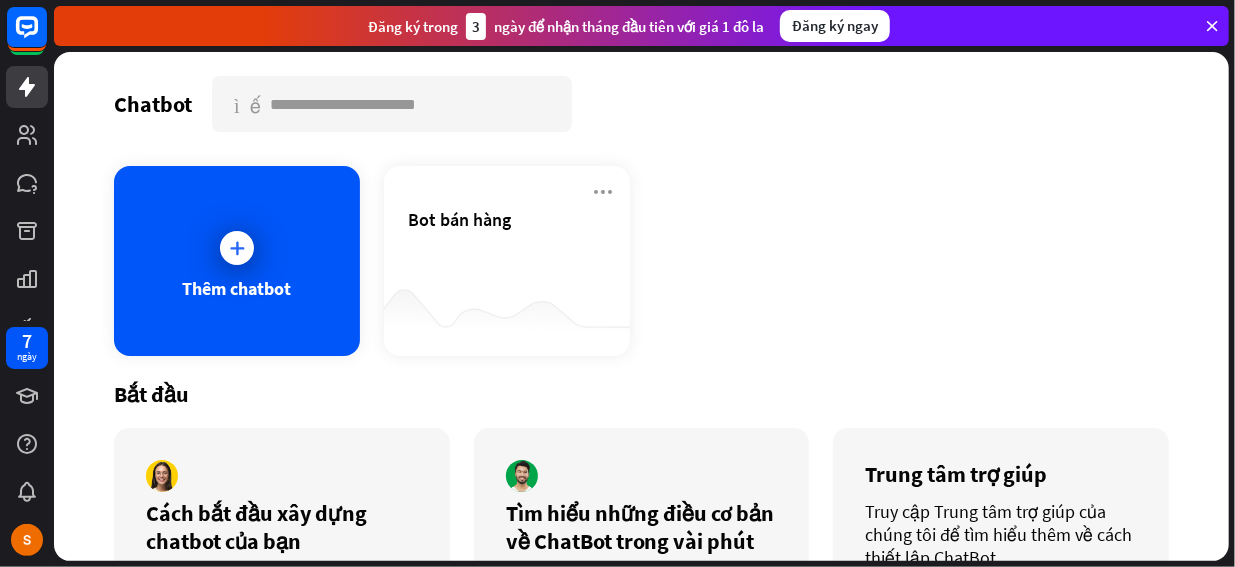 scroll, scrollTop: 138, scrollLeft: 0, axis: vertical 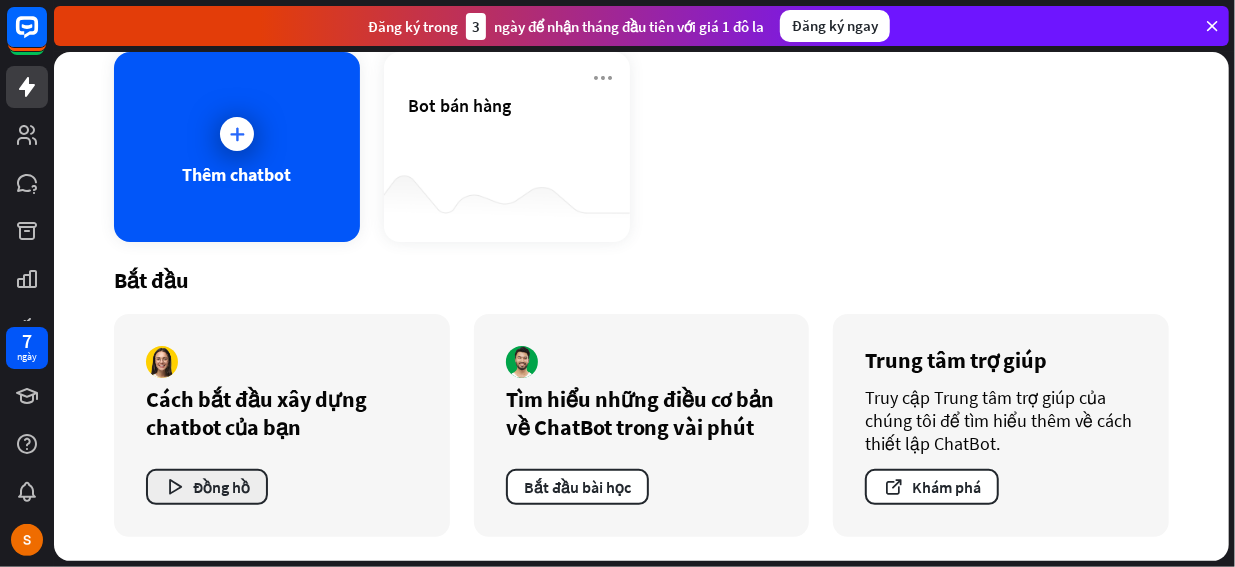click on "Đồng hồ" at bounding box center (221, 487) 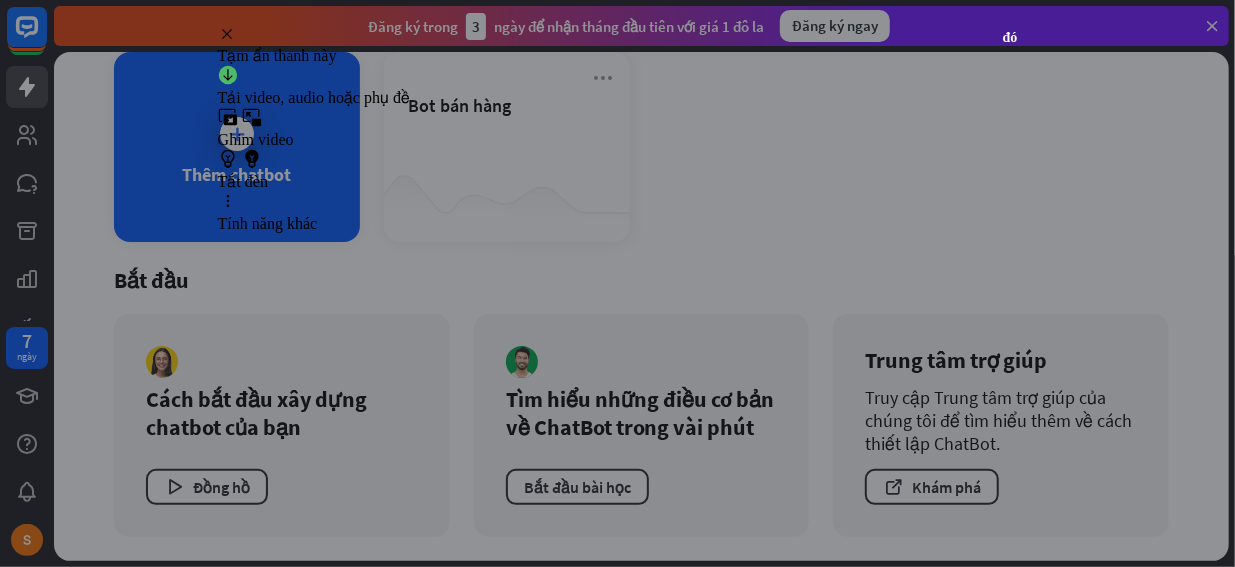click on "Tạm ẩn thanh này" at bounding box center (314, 45) 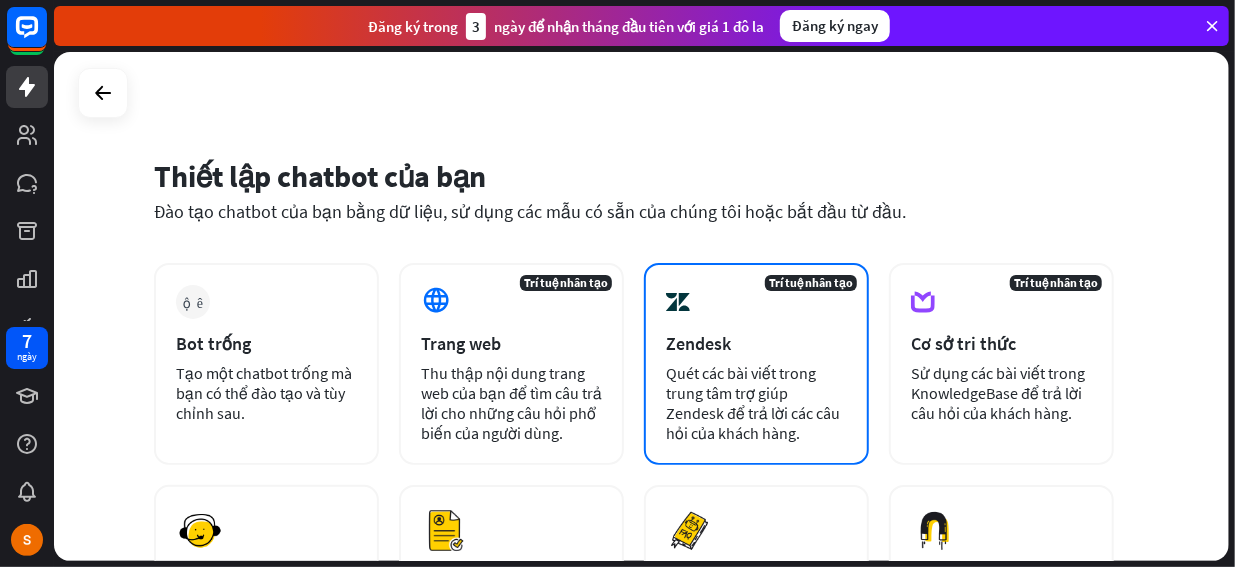 scroll, scrollTop: 338, scrollLeft: 0, axis: vertical 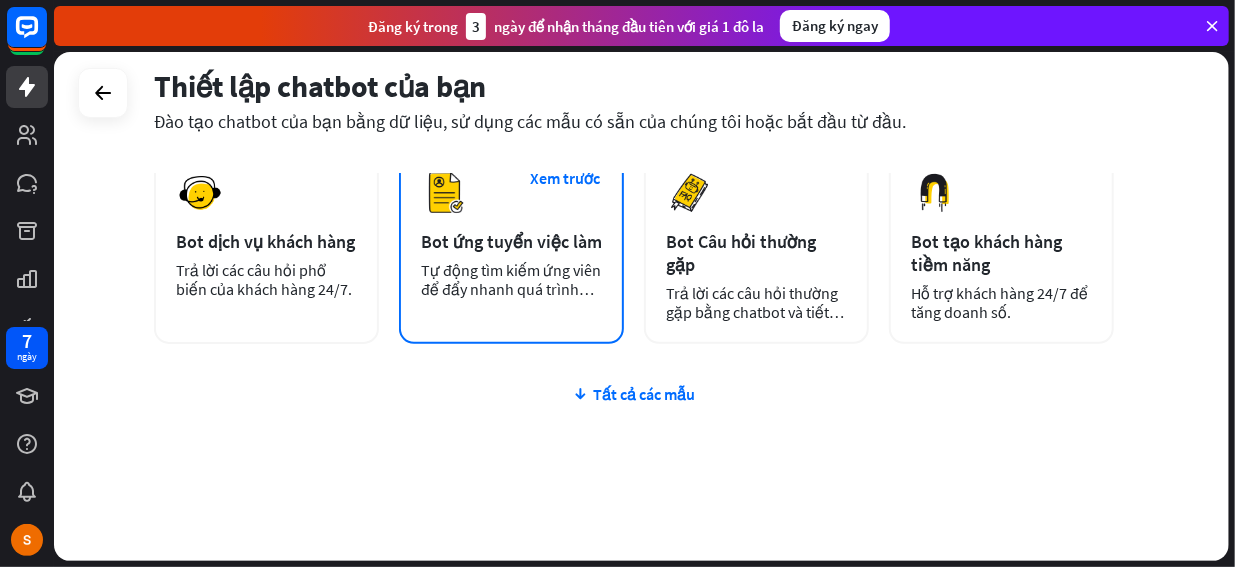 click on "Tự động tìm kiếm ứng viên để đẩy nhanh quá trình tuyển dụng của bạn." at bounding box center [511, 289] 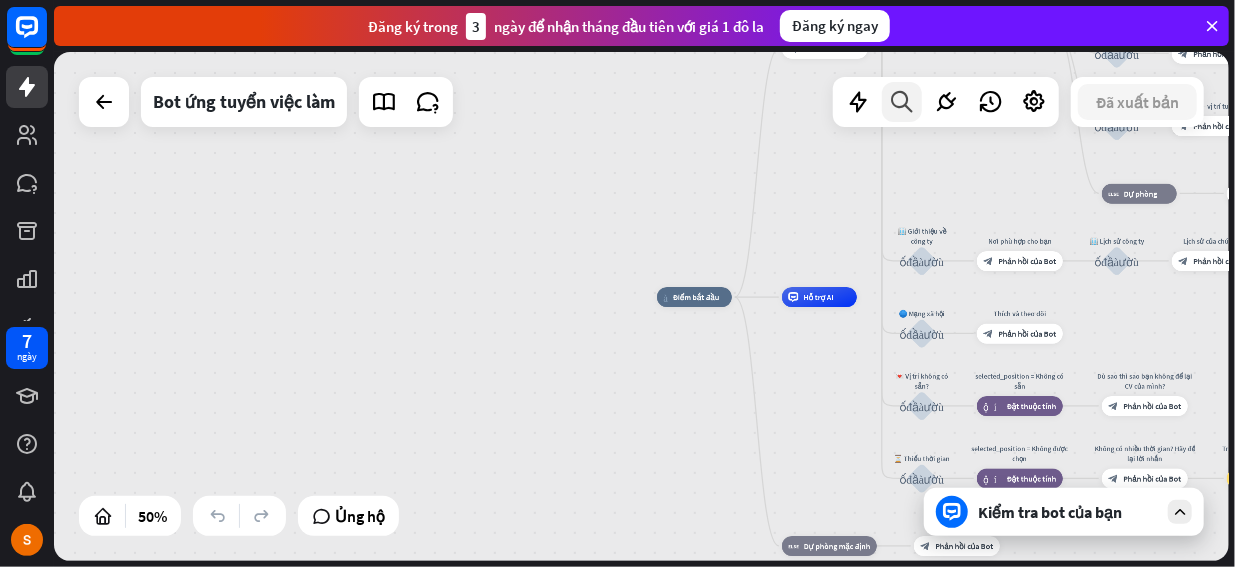 click at bounding box center [902, 102] 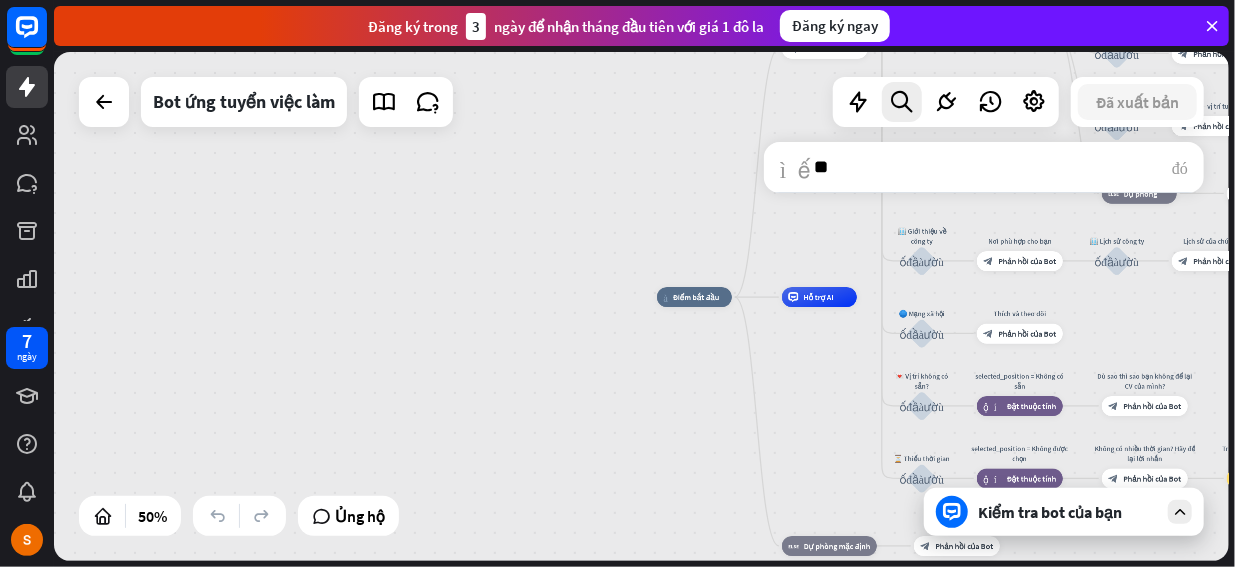 type on "*" 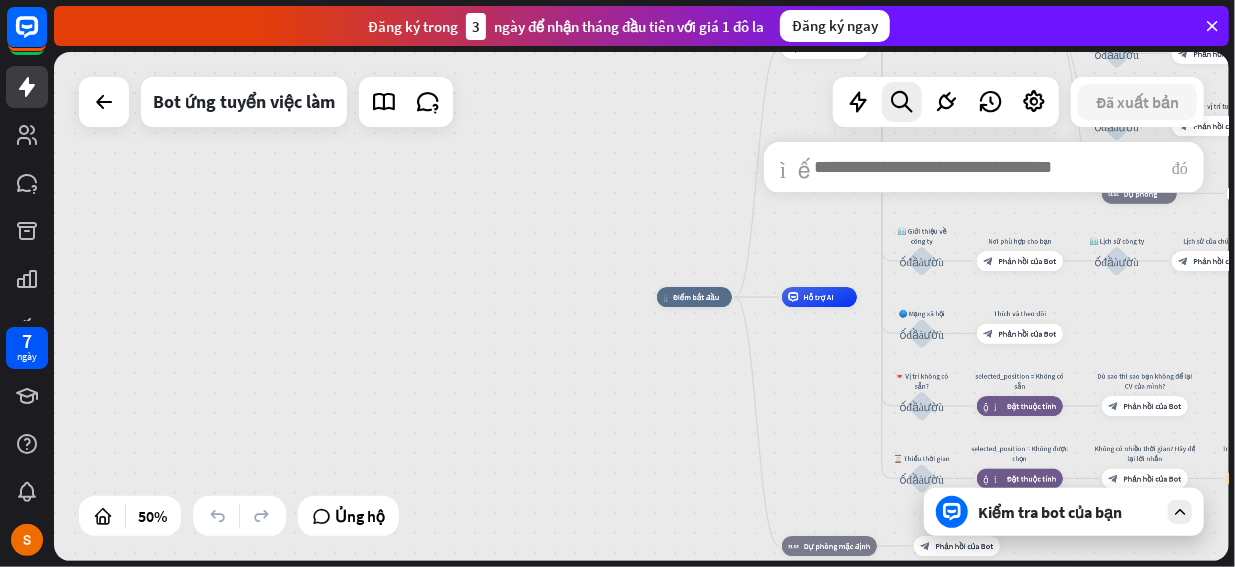 type 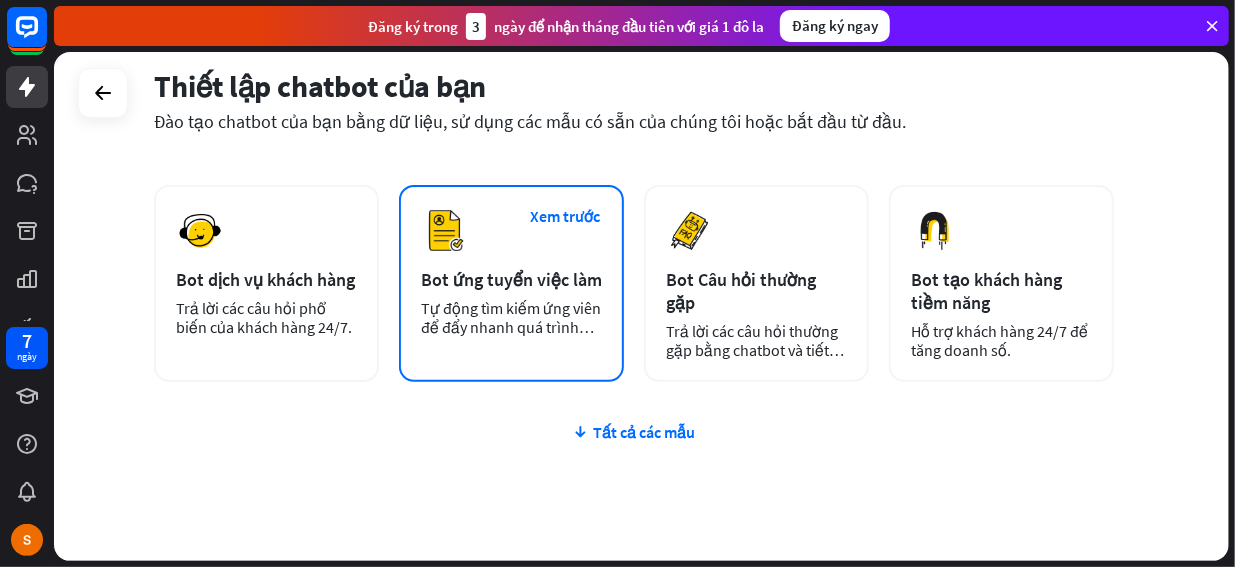 scroll, scrollTop: 360, scrollLeft: 0, axis: vertical 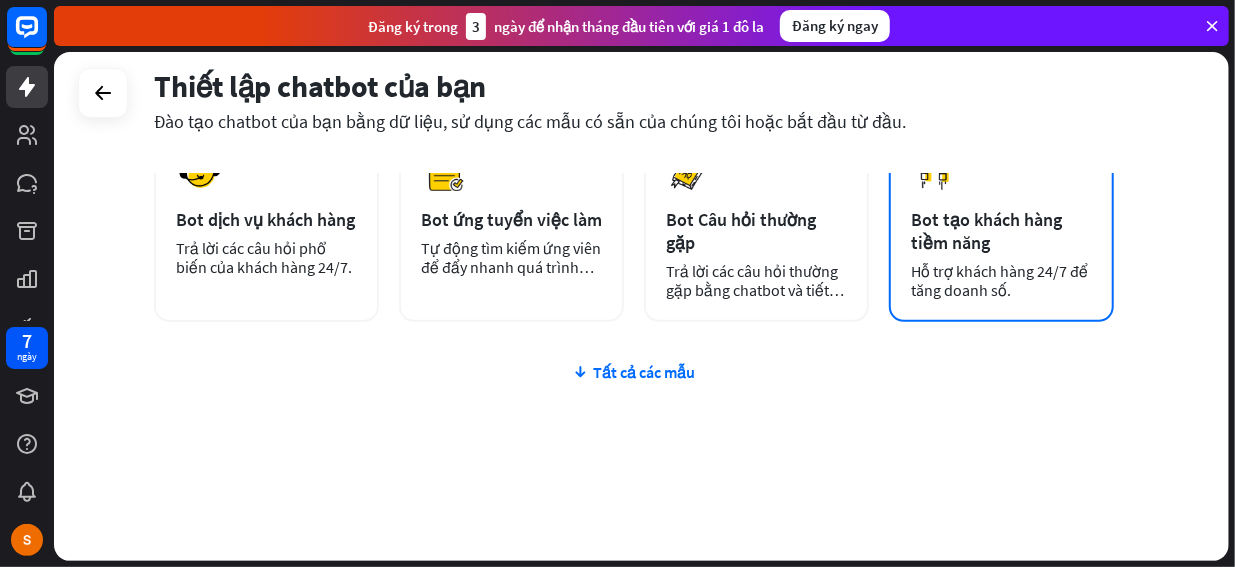 click on "Bot tạo khách hàng tiềm năng" at bounding box center (986, 231) 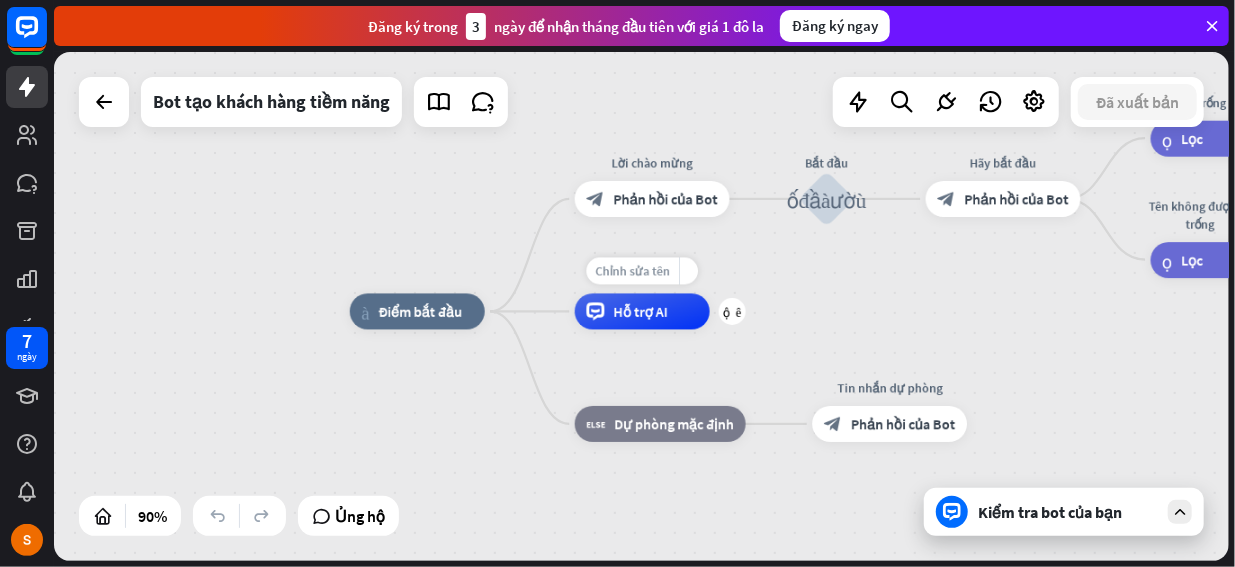 click on "Chỉnh sửa tên" at bounding box center (633, 271) 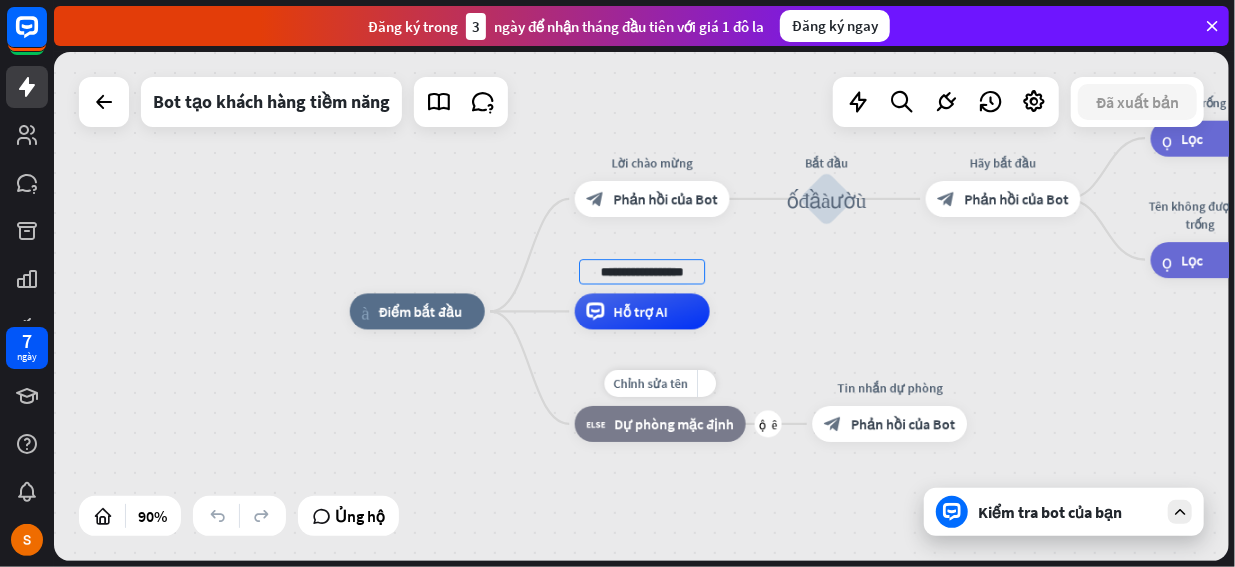 type on "**********" 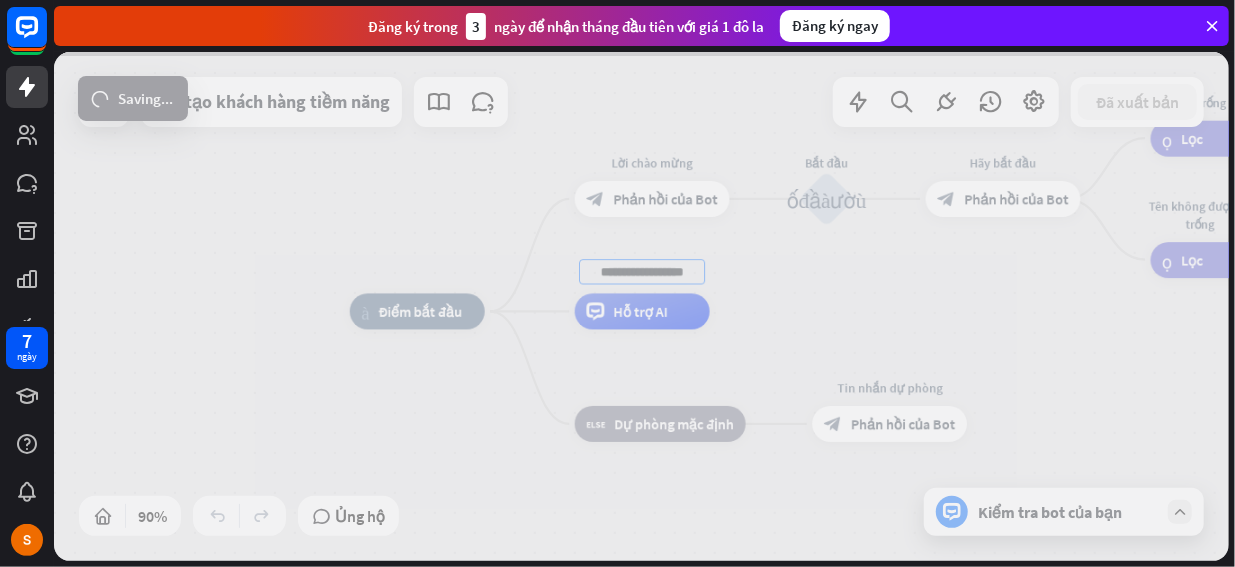 click on "nhà_2   Điểm bắt đầu                 Lời chào mừng   block_bot_response   Phản hồi của Bot                 Bắt đầu   khối_đầu_vào_người_dùng                 Hãy bắt đầu   block_bot_response   Phản hồi của Bot                 Tên trống   lọc   Lọc                 👩‍💼 Tên bạn là gì?   block_bot_response   Phản hồi của Bot                 Tên   khối_đầu_vào_người_dùng                 Tên không được để trống   lọc   Lọc                 📩 Email và công ty của bạn là gì?   khối_câu_hỏi   Câu hỏi                   khối_thành_công   Thành công                 🌐 Nhóm của bạn có bao nhiêu người?   block_bot_response   Phản hồi của Bot                 Đội   khối_đầu_vào_người_dùng                 🚀 Bạn cần gì?   block_bot_response   Phản hồi của Bot                 Công tyCần   khối_đầu_vào_người_dùng" at bounding box center [641, 306] 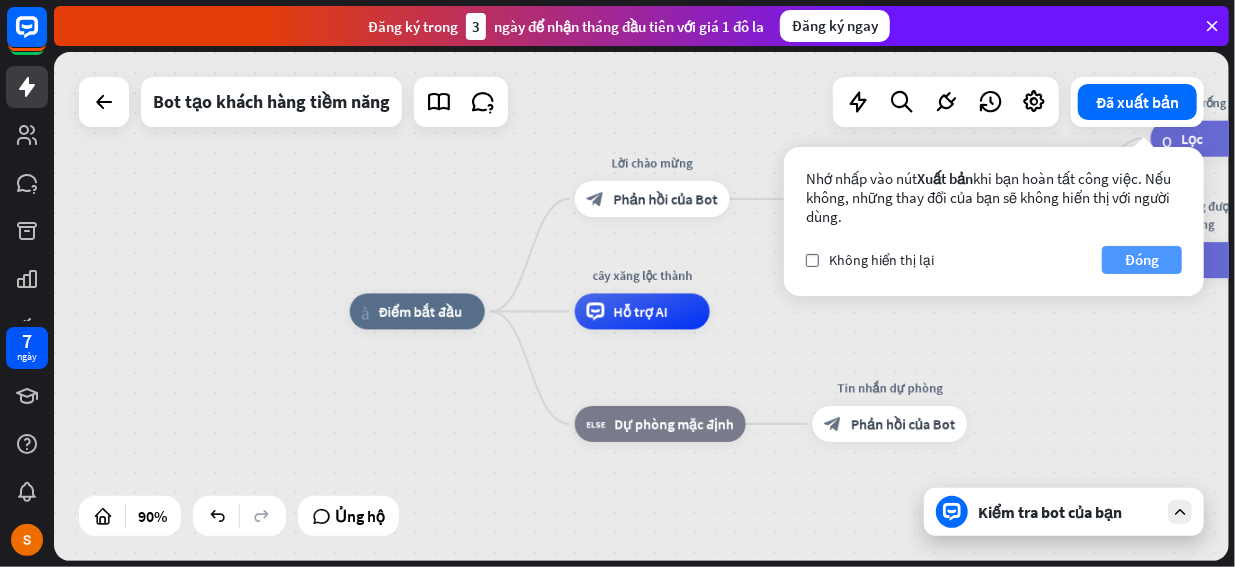 click on "Đóng" at bounding box center [1142, 260] 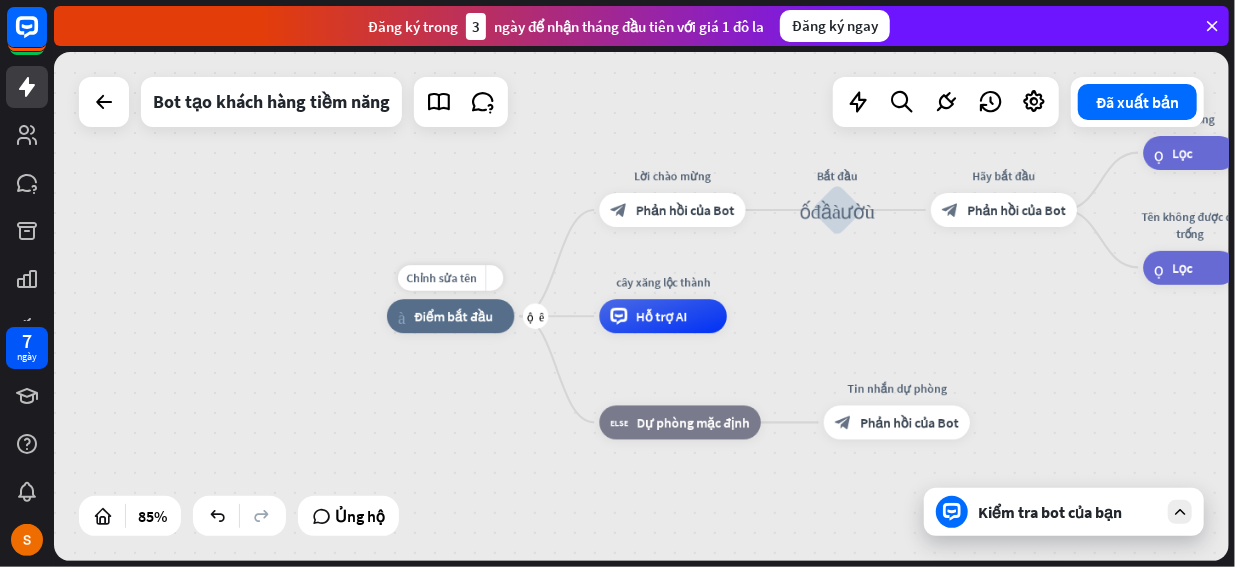 click on "Điểm bắt đầu" at bounding box center (453, 316) 